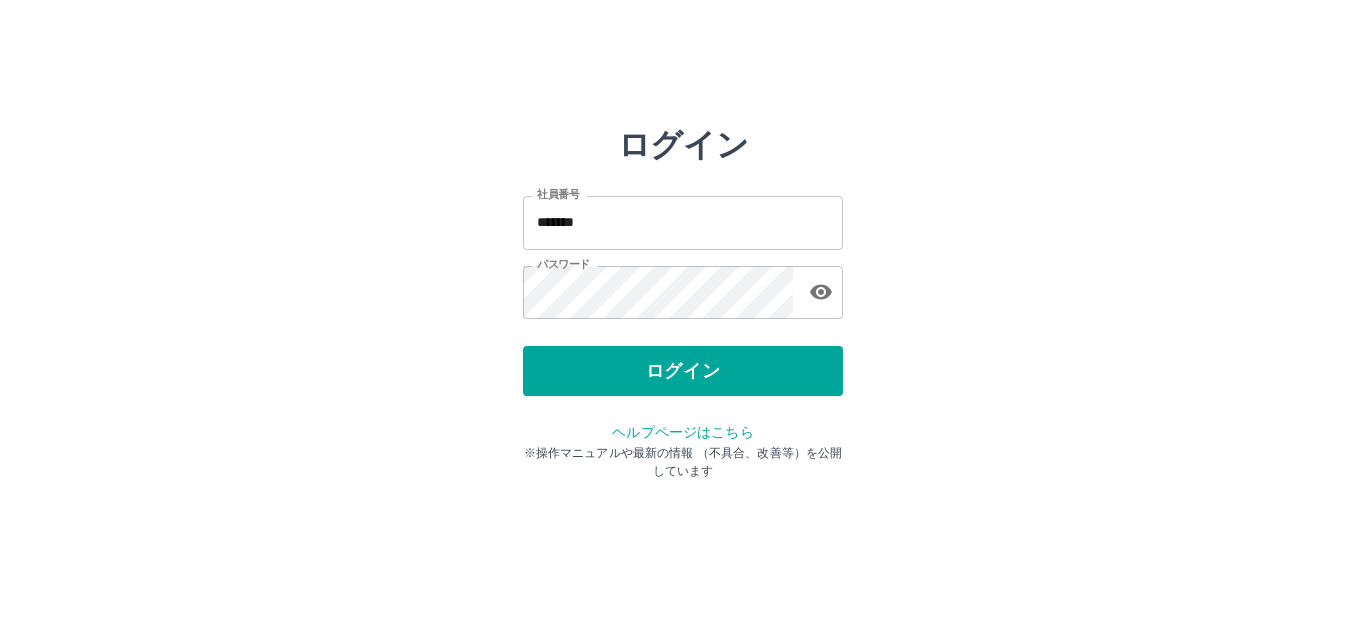 scroll, scrollTop: 0, scrollLeft: 0, axis: both 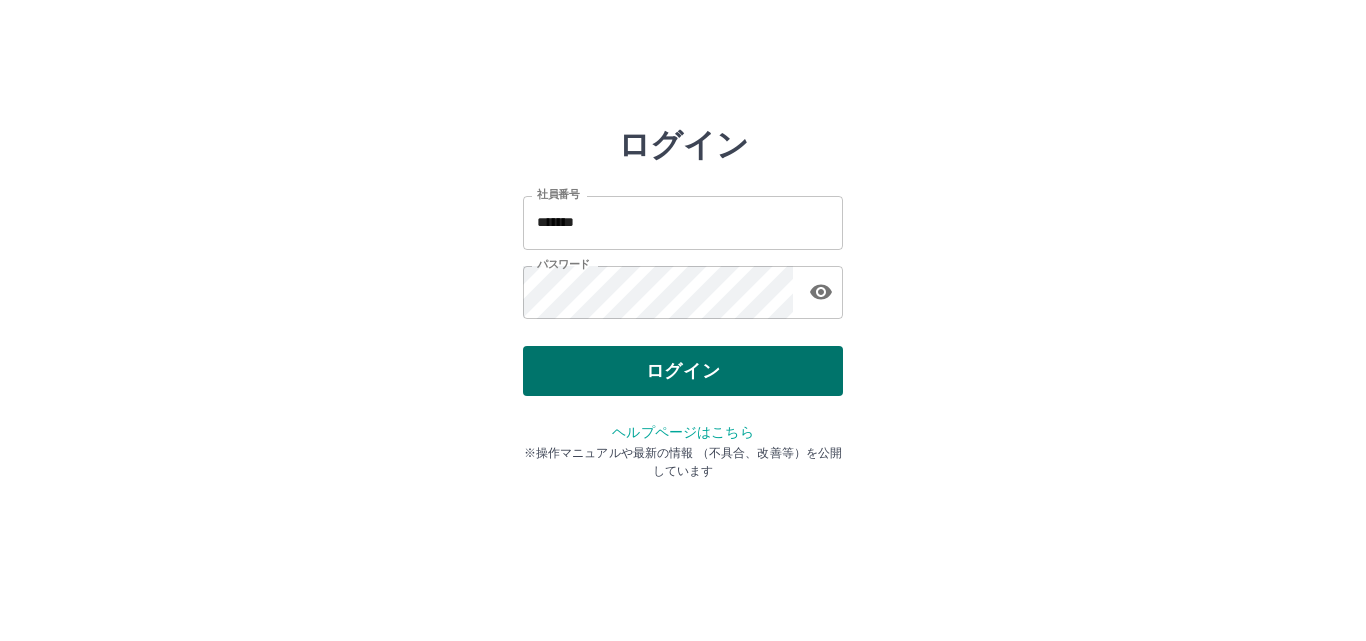click on "ログイン" at bounding box center (683, 371) 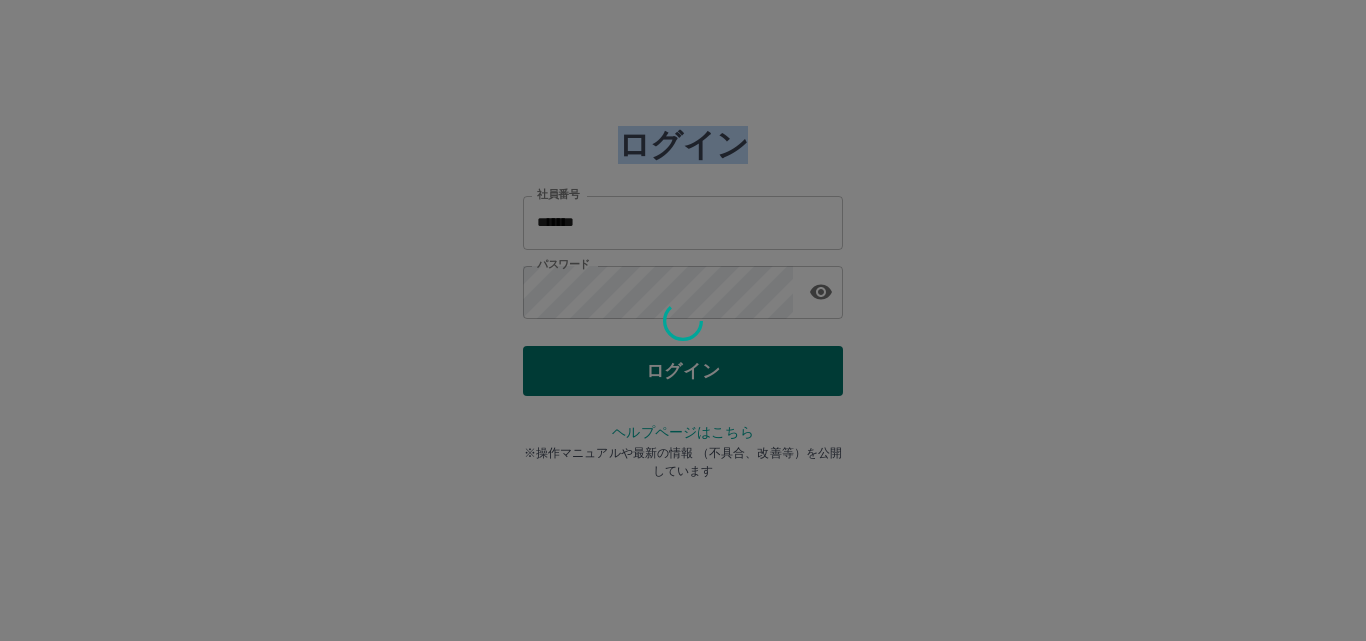 click at bounding box center [683, 320] 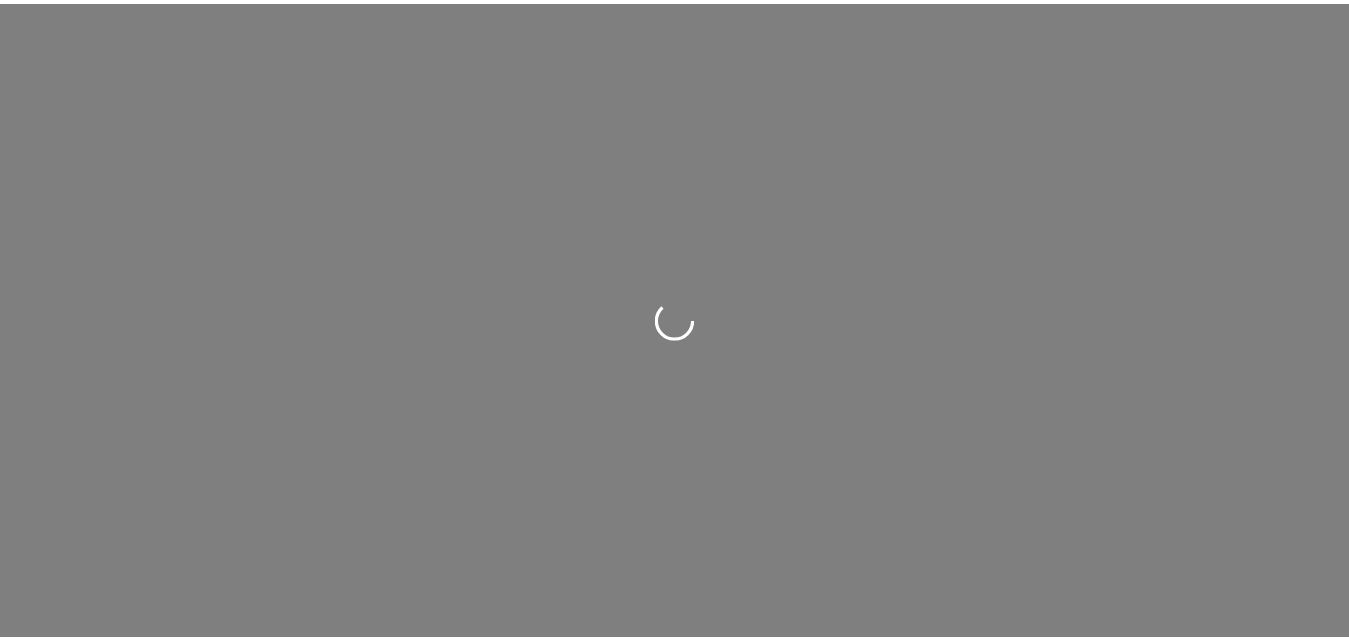 scroll, scrollTop: 0, scrollLeft: 0, axis: both 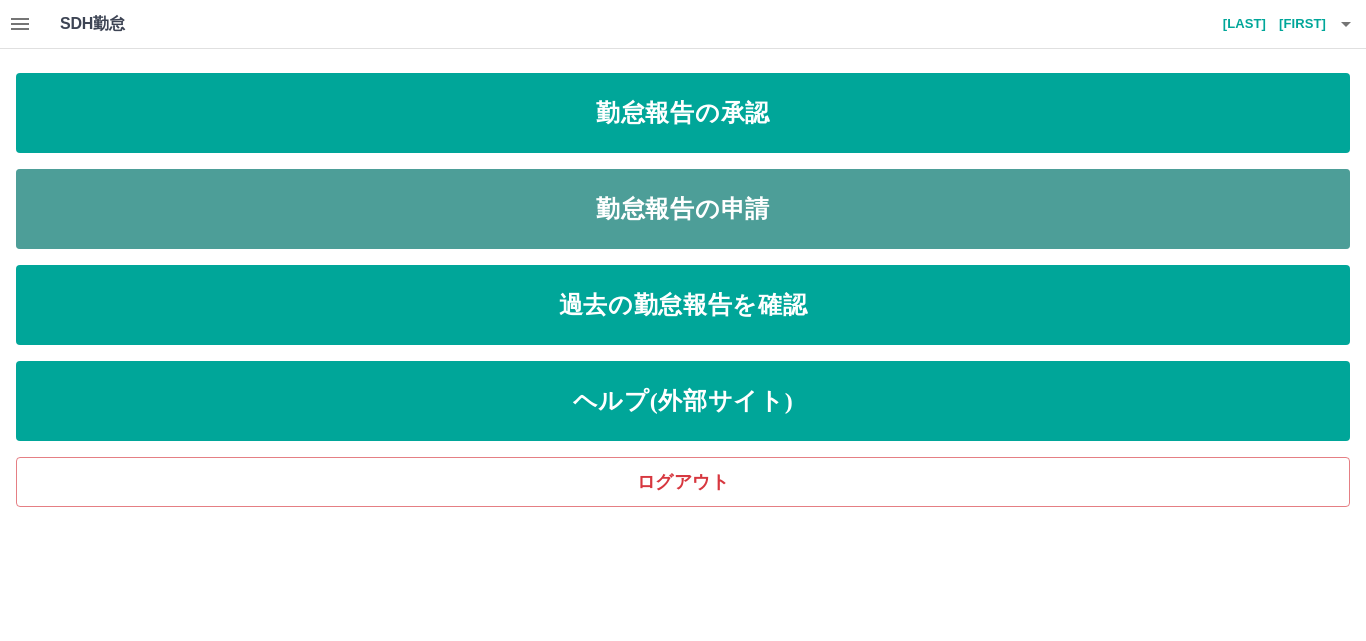 click on "勤怠報告の申請" at bounding box center (683, 209) 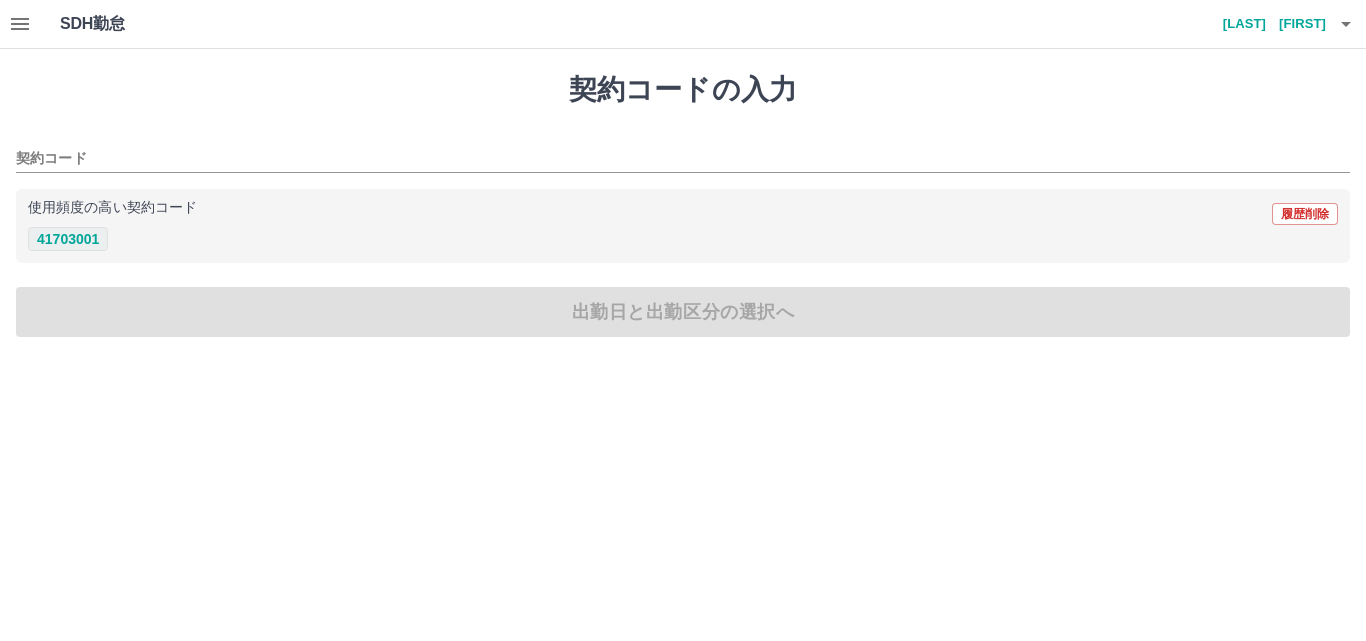 click on "41703001" at bounding box center (68, 239) 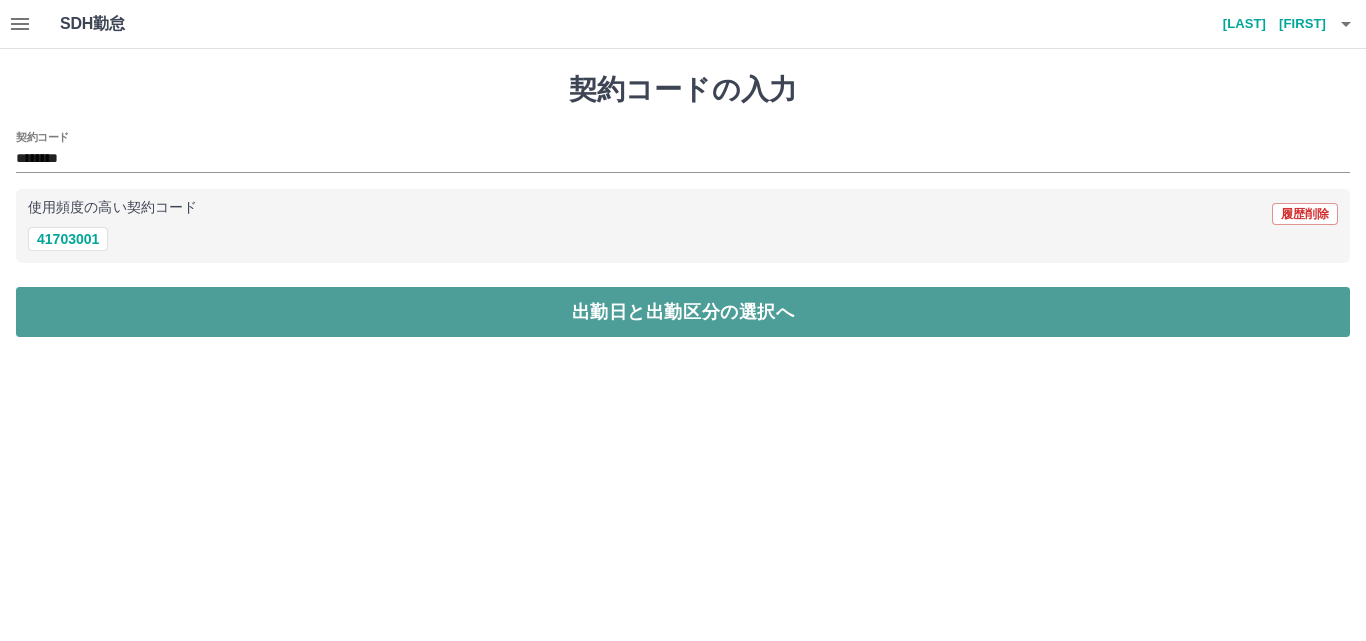 click on "出勤日と出勤区分の選択へ" at bounding box center [683, 312] 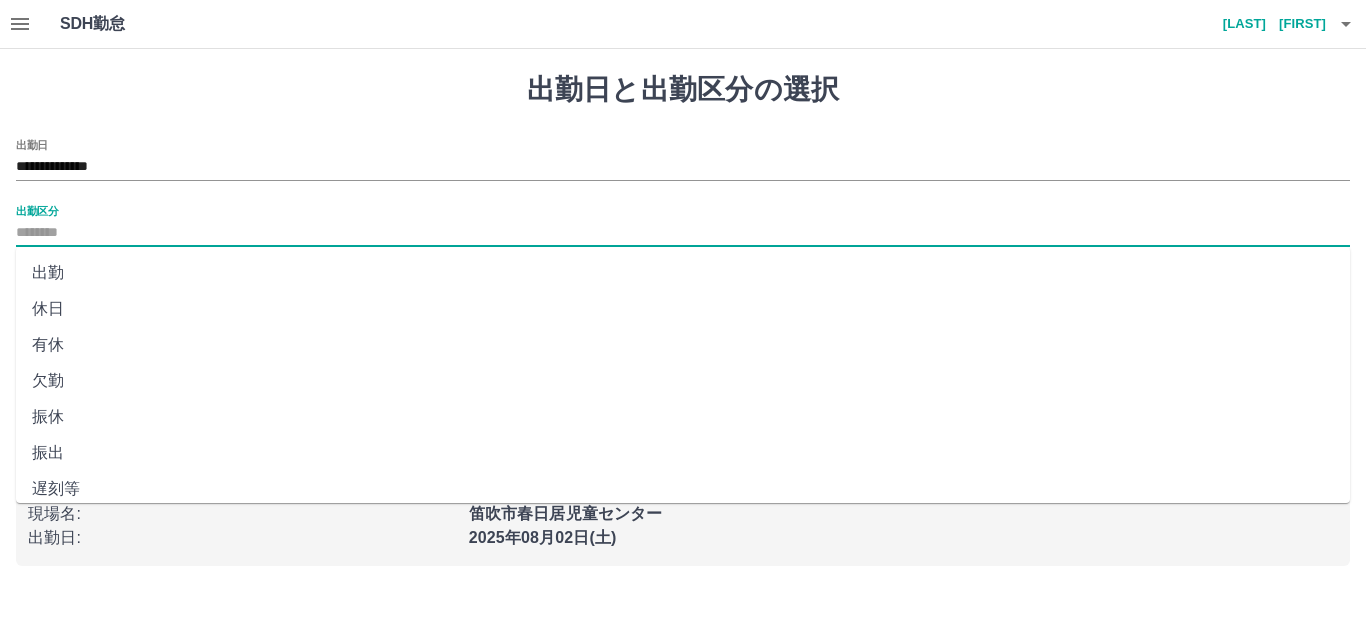 click on "出勤区分" at bounding box center (683, 233) 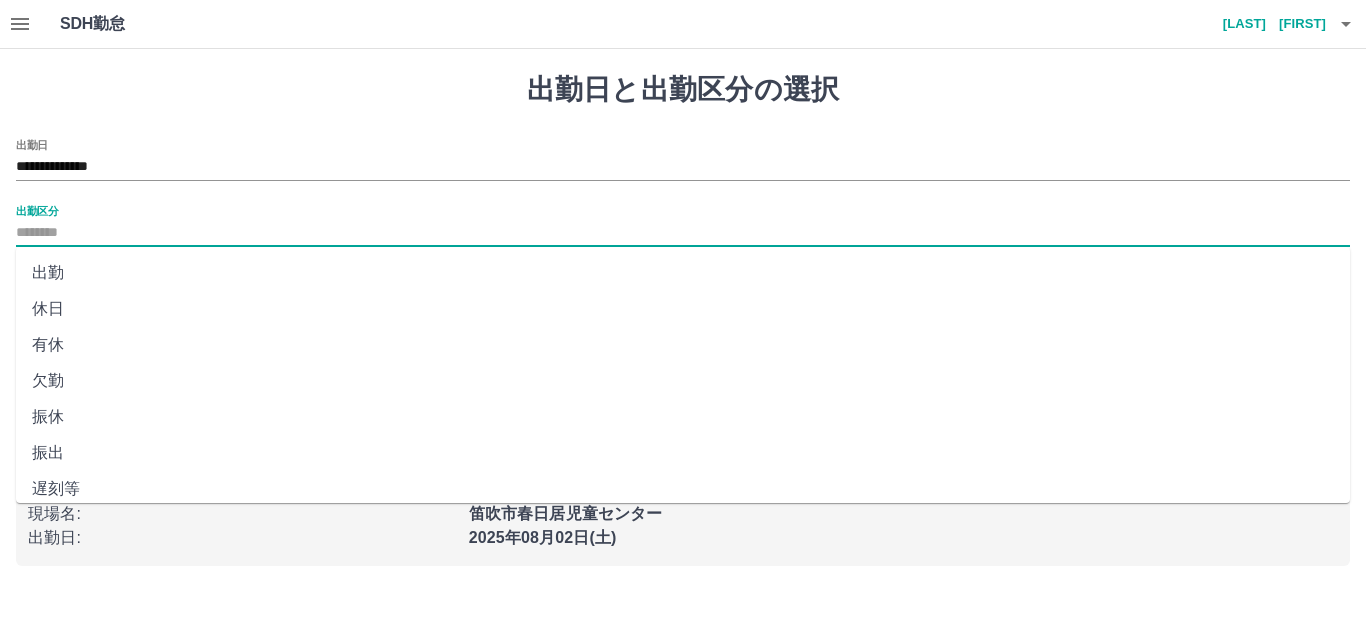 click on "出勤" at bounding box center (683, 273) 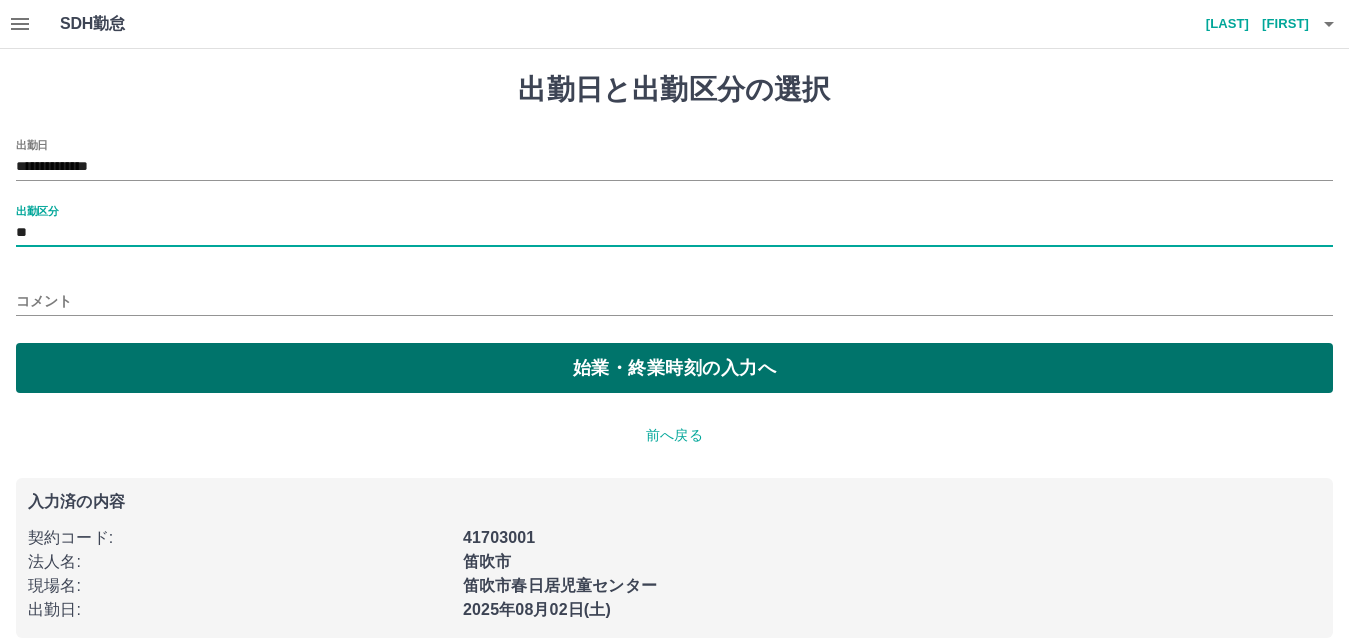 click on "始業・終業時刻の入力へ" at bounding box center [674, 368] 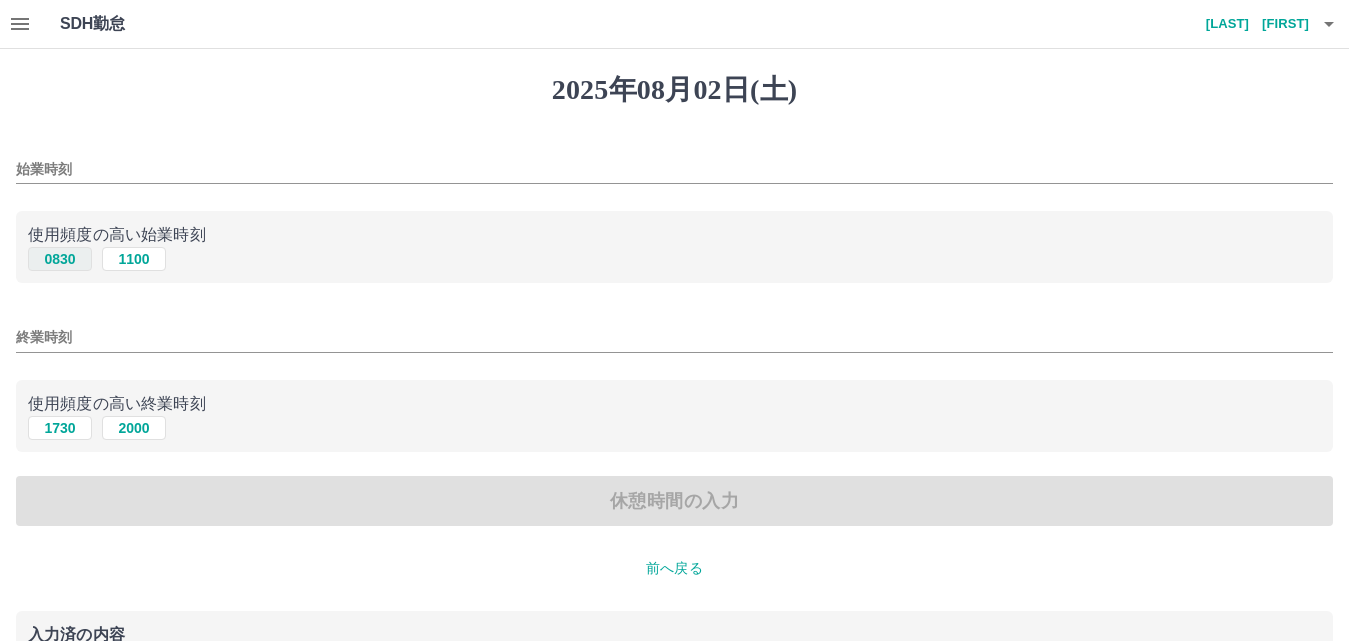 click on "0830" at bounding box center [60, 259] 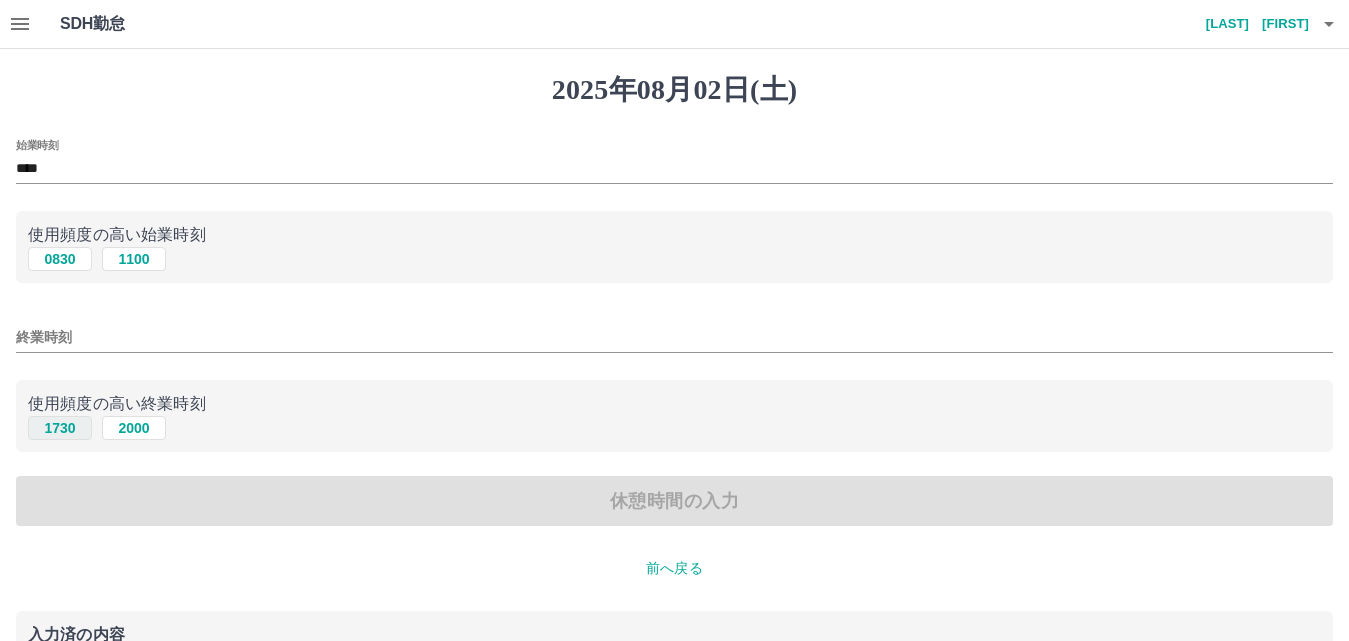 click on "1730" at bounding box center [60, 428] 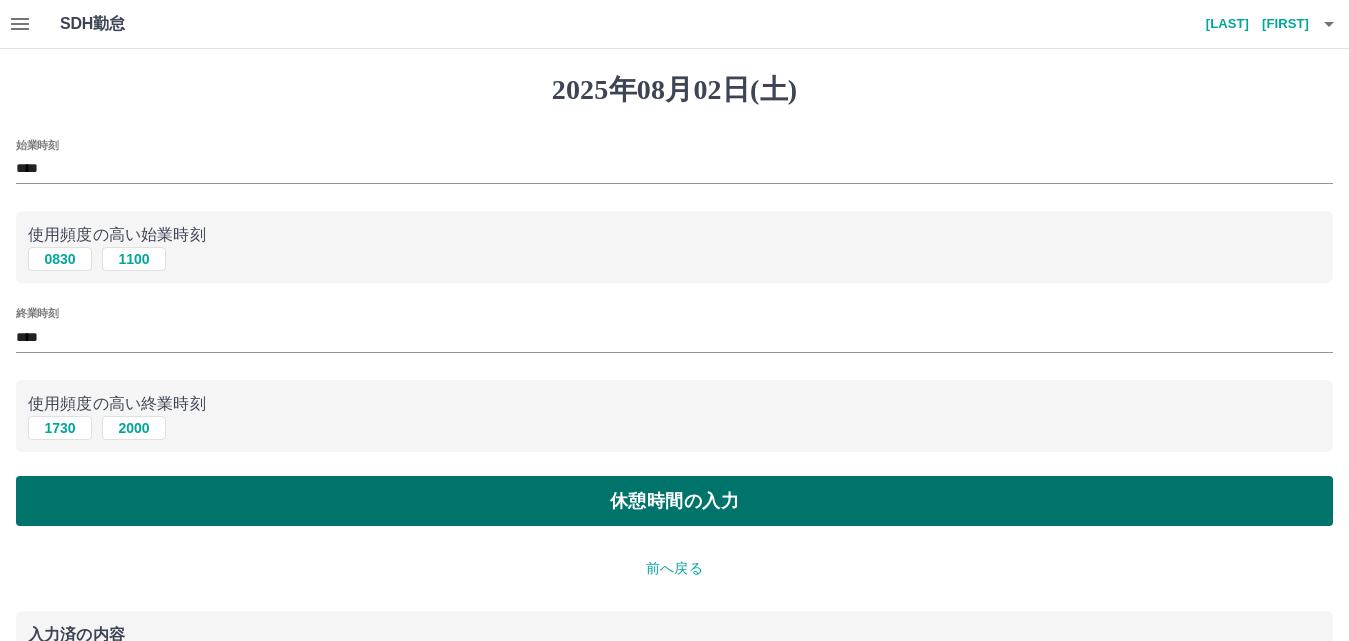 click on "休憩時間の入力" at bounding box center [674, 501] 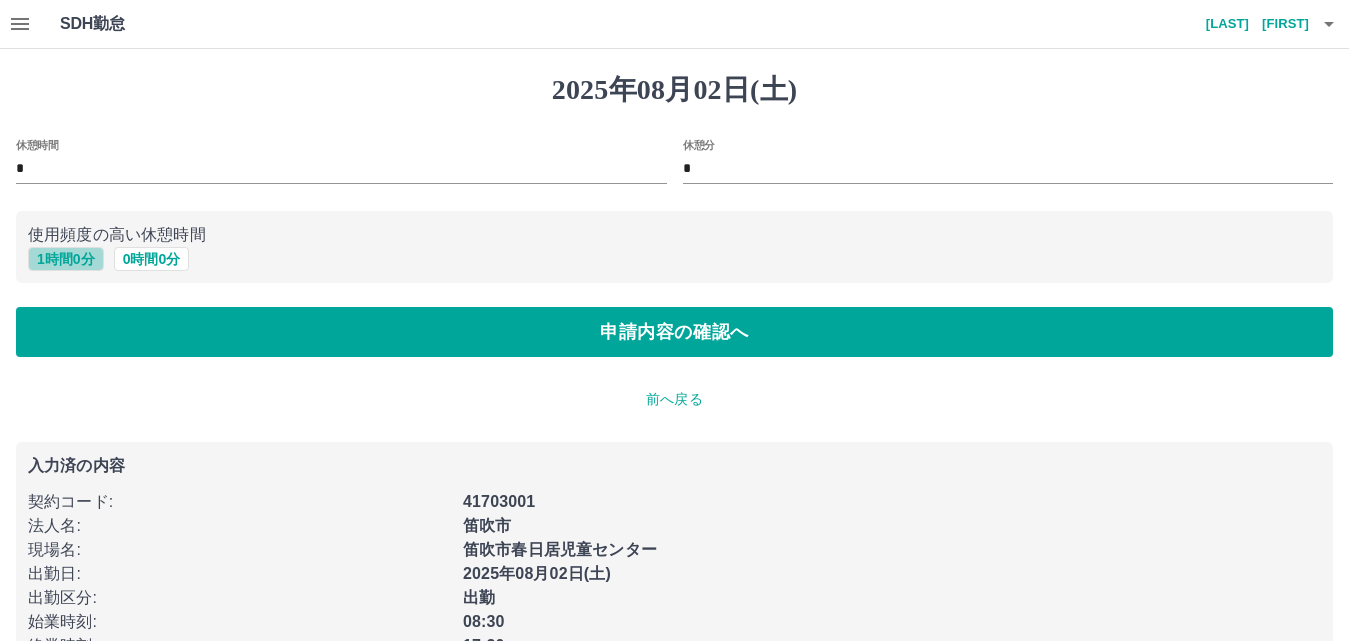 click on "1 時間 0 分" at bounding box center [66, 259] 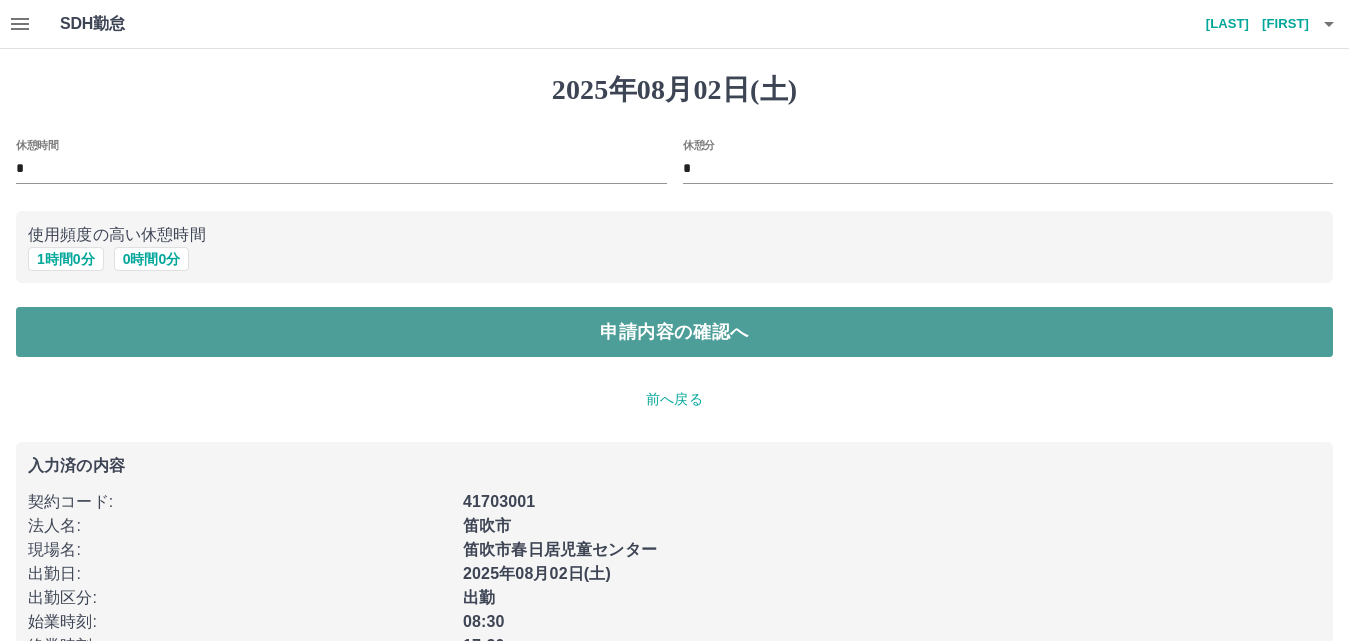 click on "申請内容の確認へ" at bounding box center [674, 332] 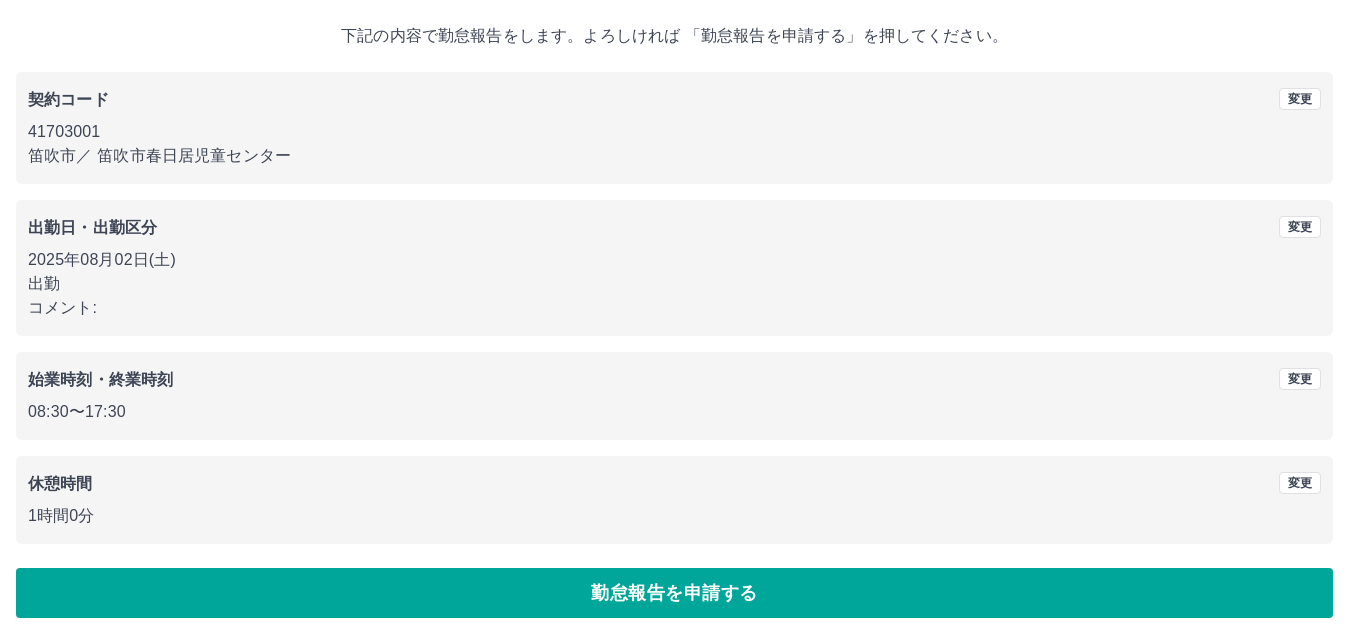 scroll, scrollTop: 108, scrollLeft: 0, axis: vertical 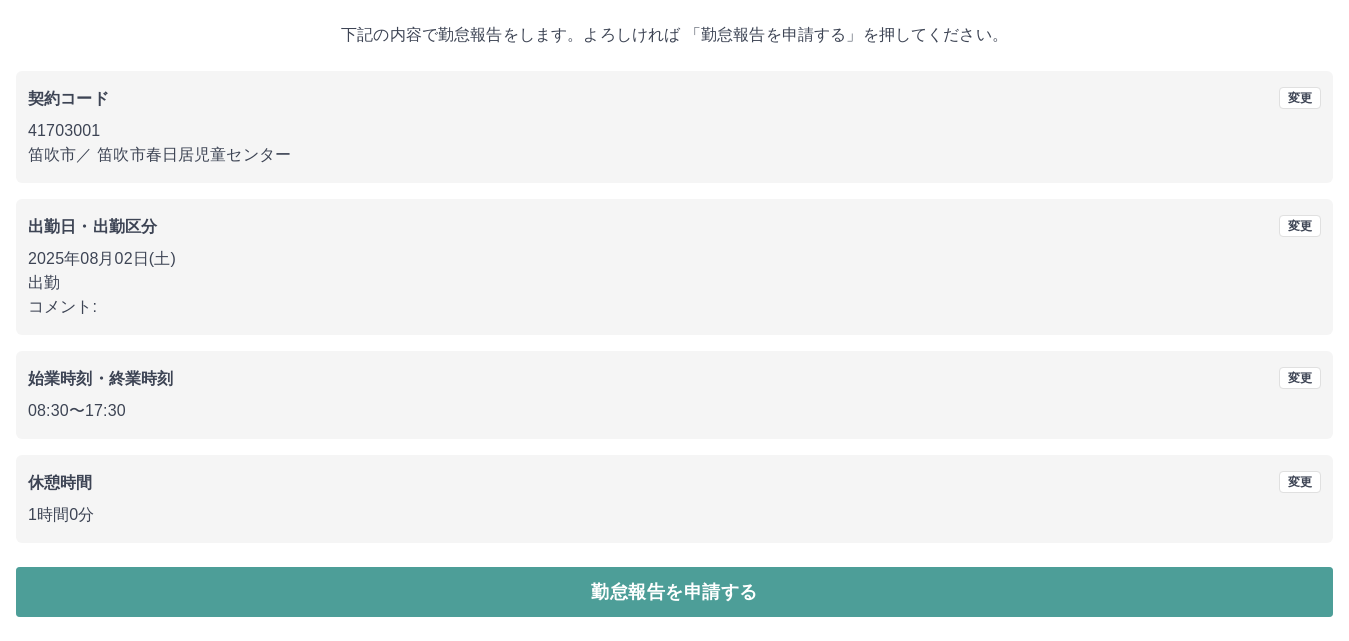click on "勤怠報告を申請する" at bounding box center (674, 592) 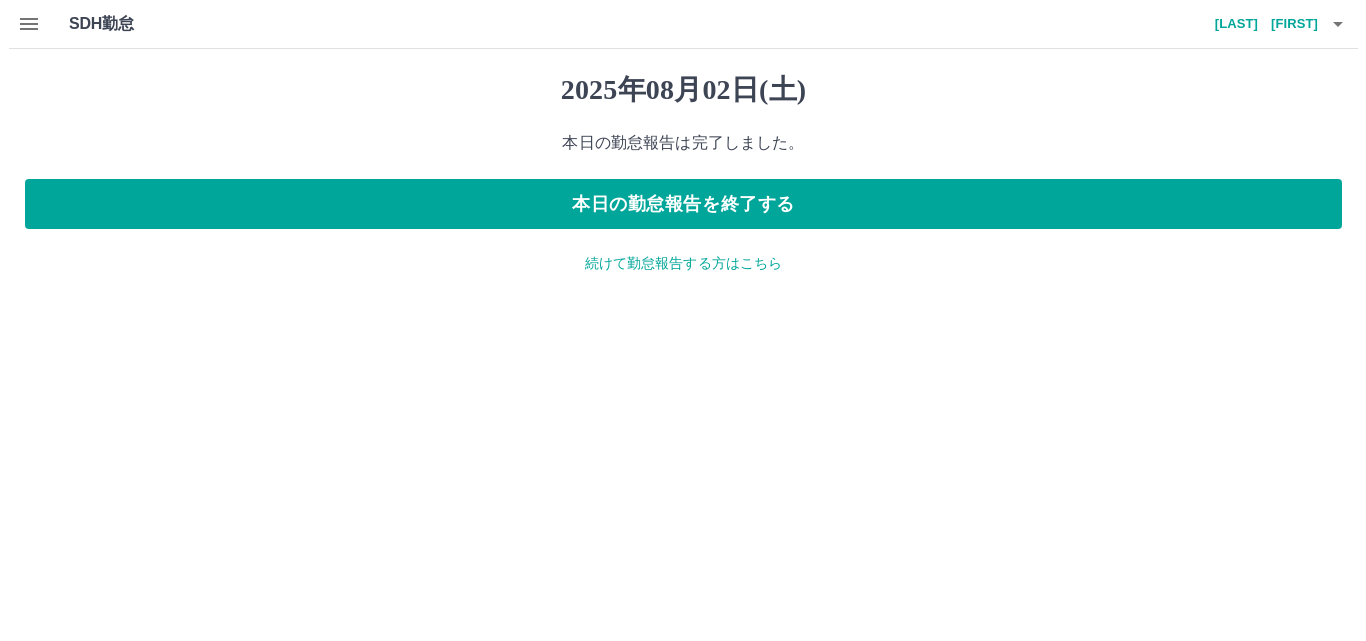 scroll, scrollTop: 0, scrollLeft: 0, axis: both 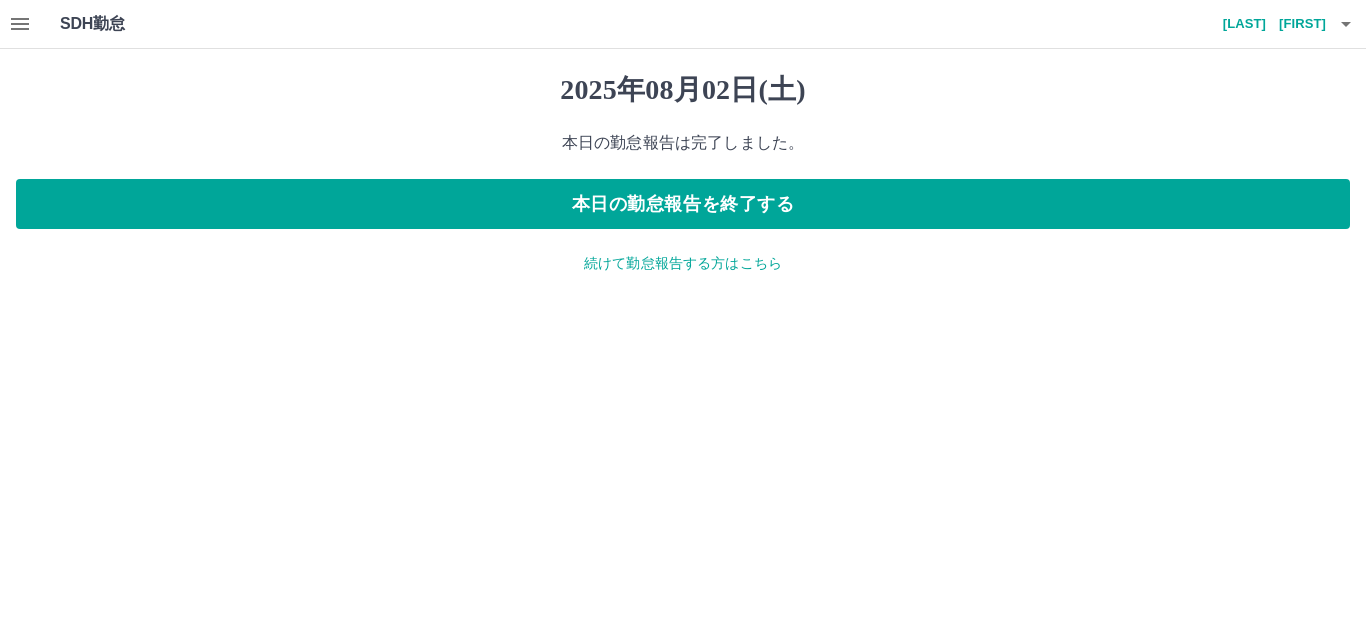 click on "続けて勤怠報告する方はこちら" at bounding box center [683, 263] 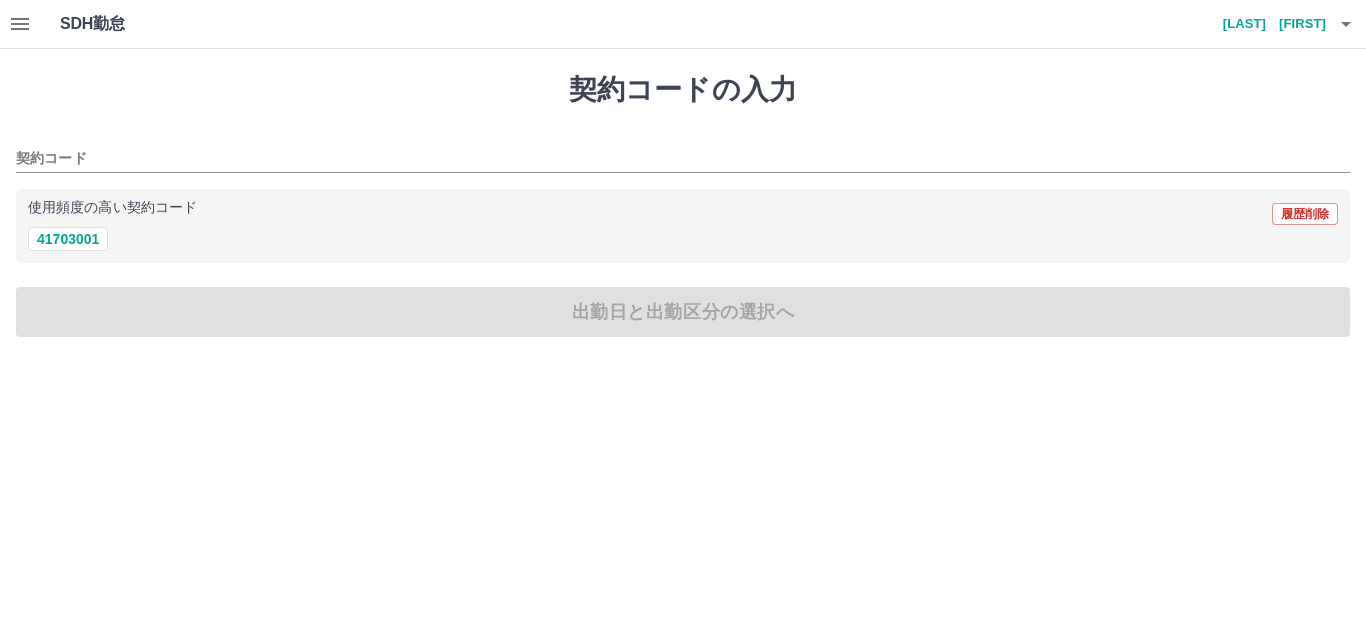 click on "SDH勤怠 [LAST]　[FIRST] 契約コードの入力 契約コード 使用頻度の高い契約コード 履歴削除 41703001 出勤日と出勤区分の選択へ SDH勤怠" at bounding box center [683, 180] 